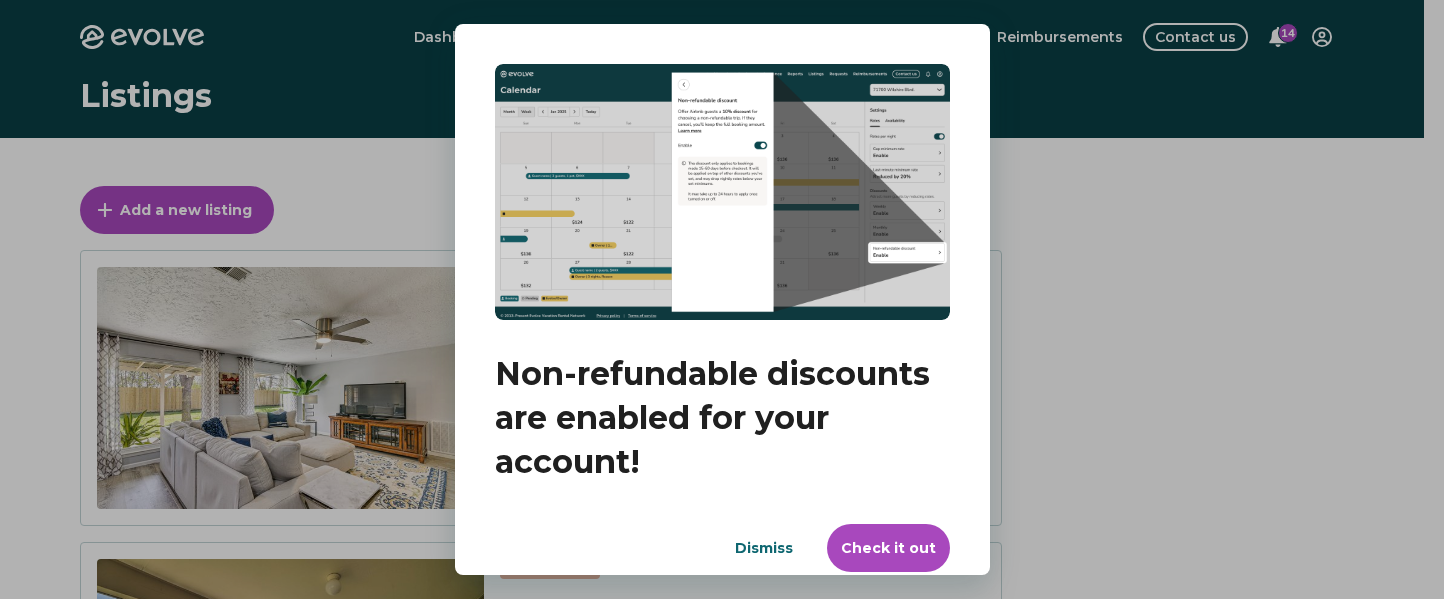 scroll, scrollTop: 0, scrollLeft: 0, axis: both 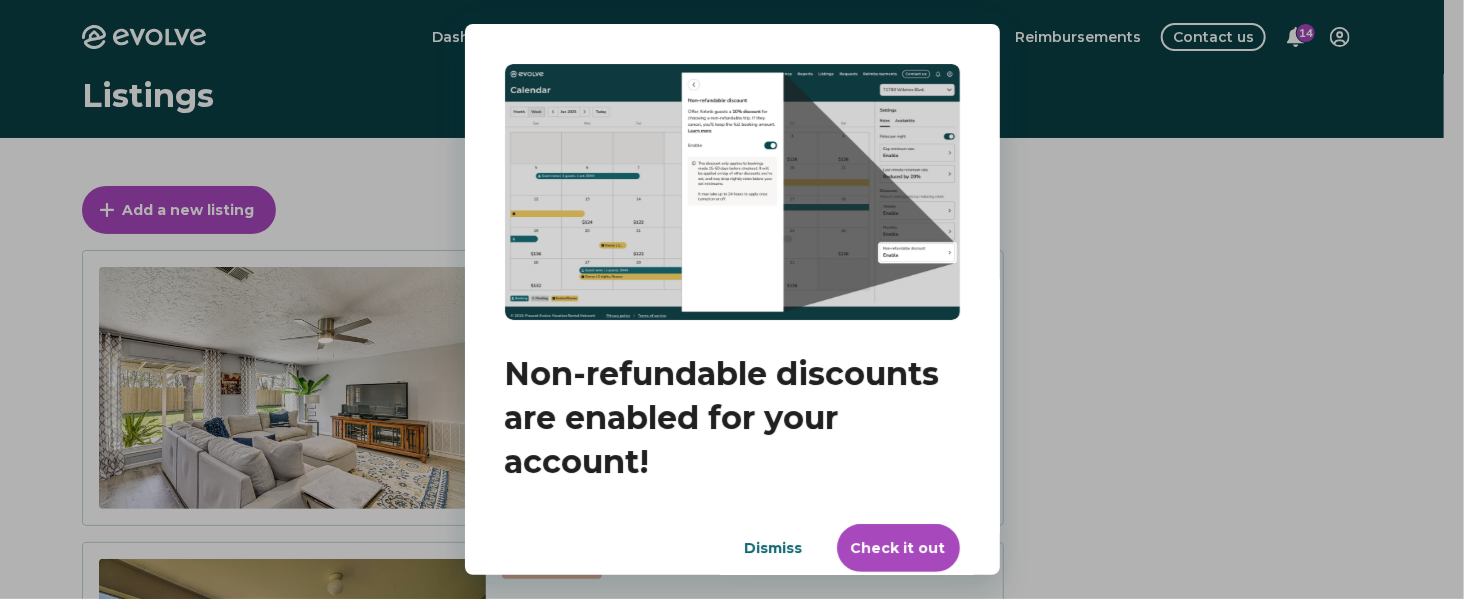 click on "Check it out" at bounding box center (898, 548) 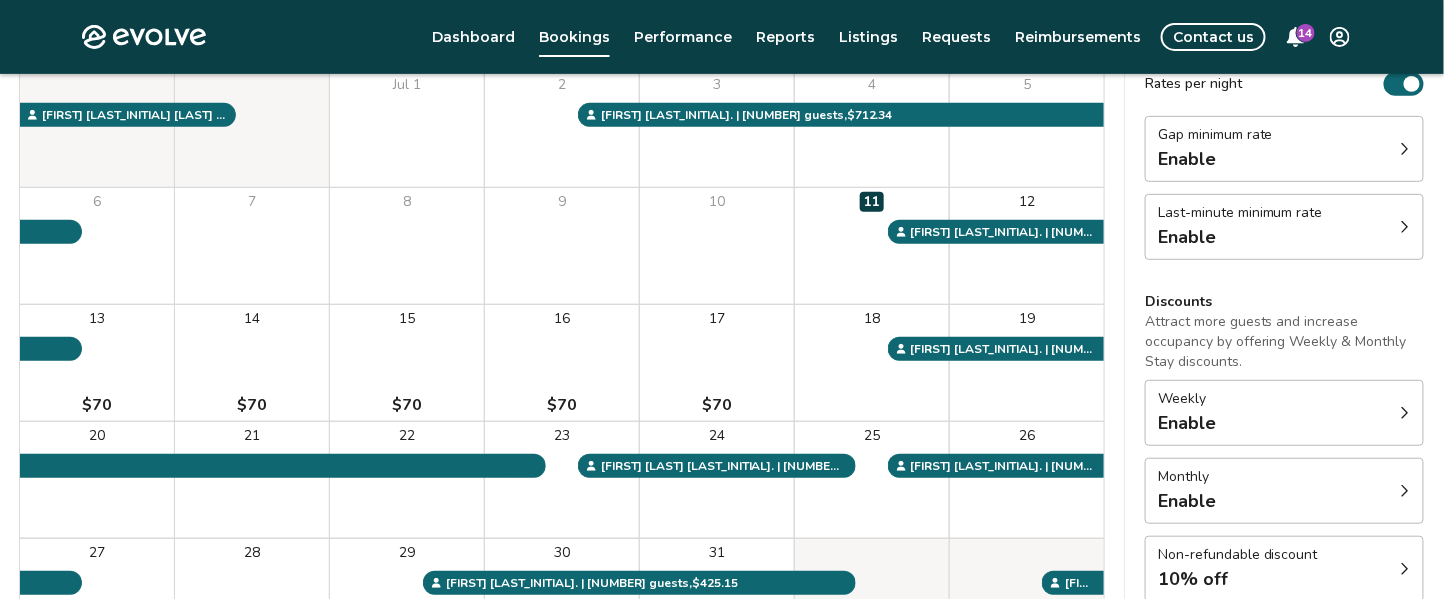 scroll, scrollTop: 231, scrollLeft: 0, axis: vertical 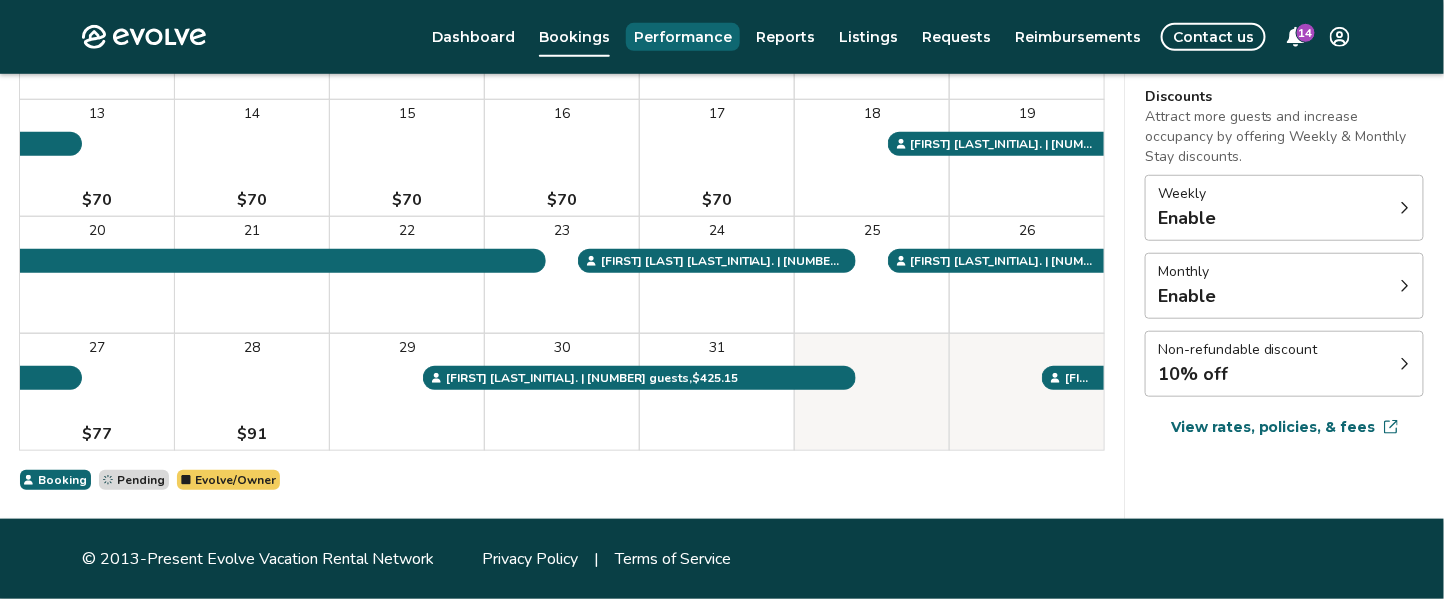 click on "Performance" at bounding box center [683, 37] 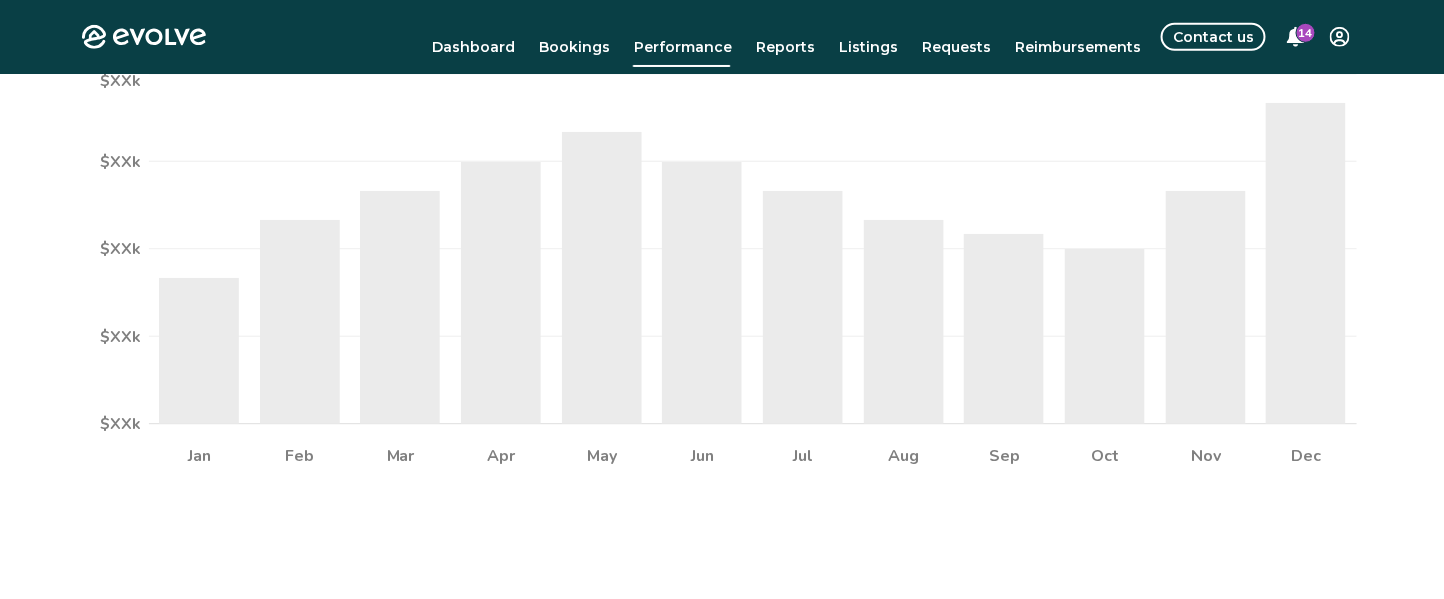 scroll, scrollTop: 0, scrollLeft: 0, axis: both 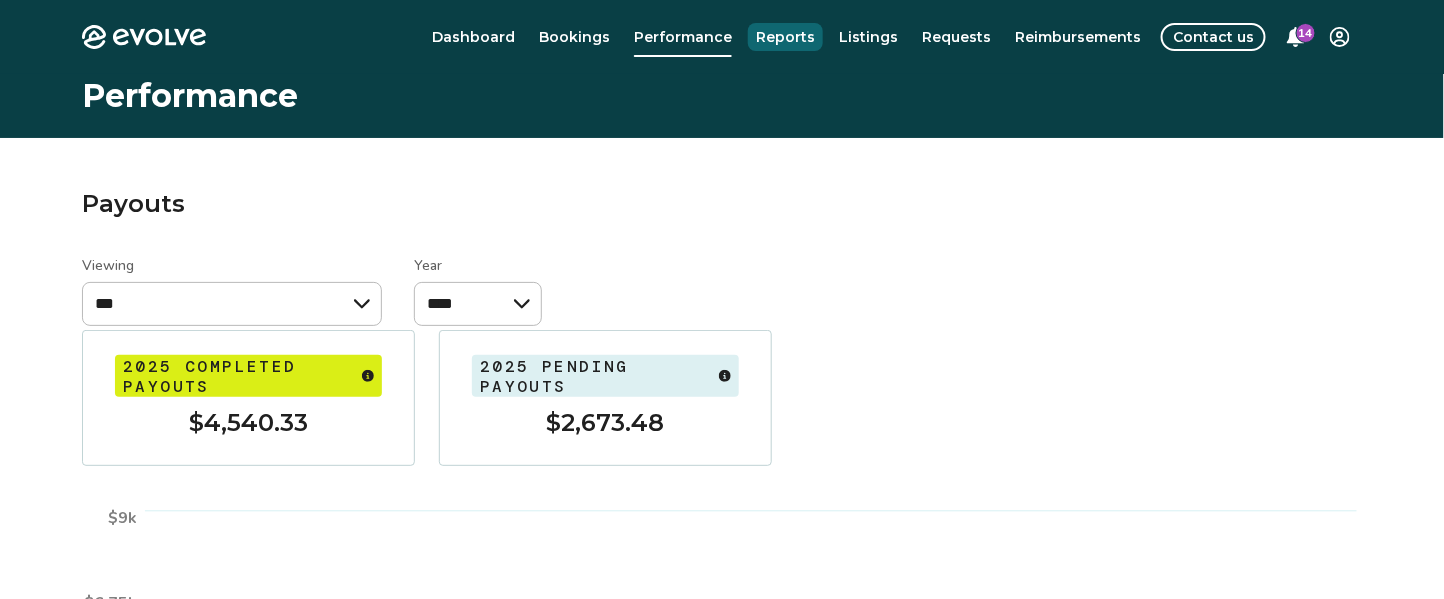 click on "Reports" at bounding box center [785, 37] 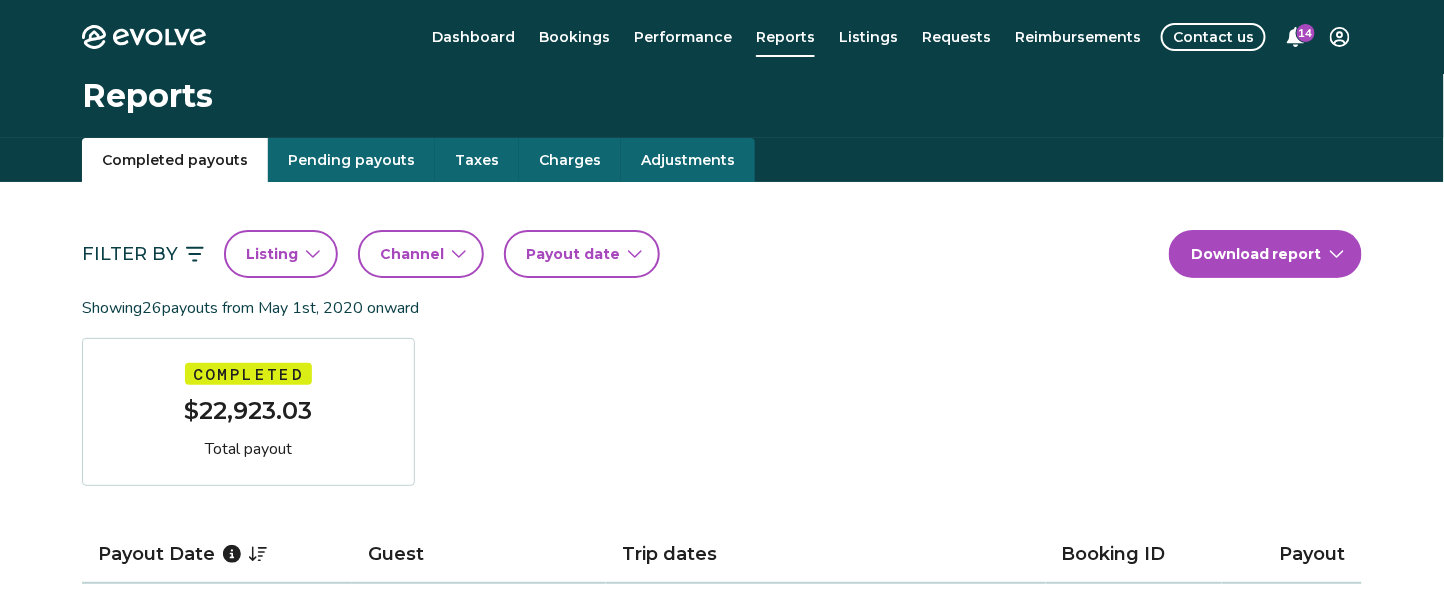 click on "Listing" at bounding box center [281, 254] 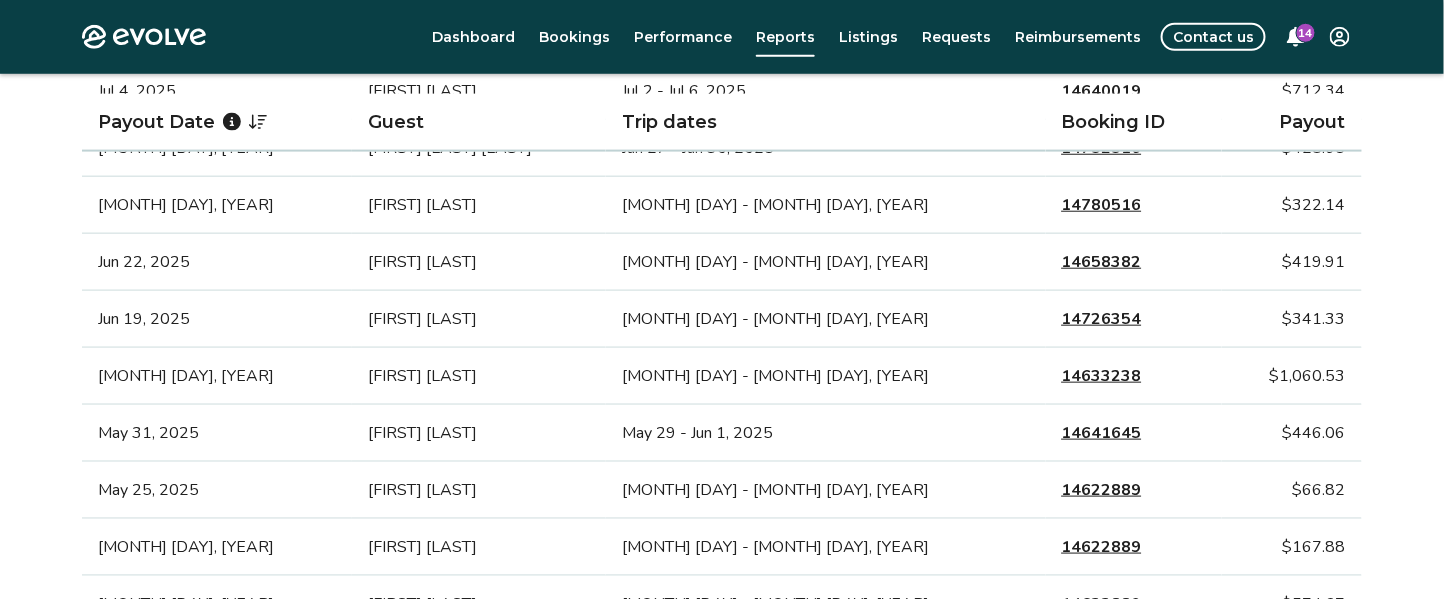 scroll, scrollTop: 518, scrollLeft: 0, axis: vertical 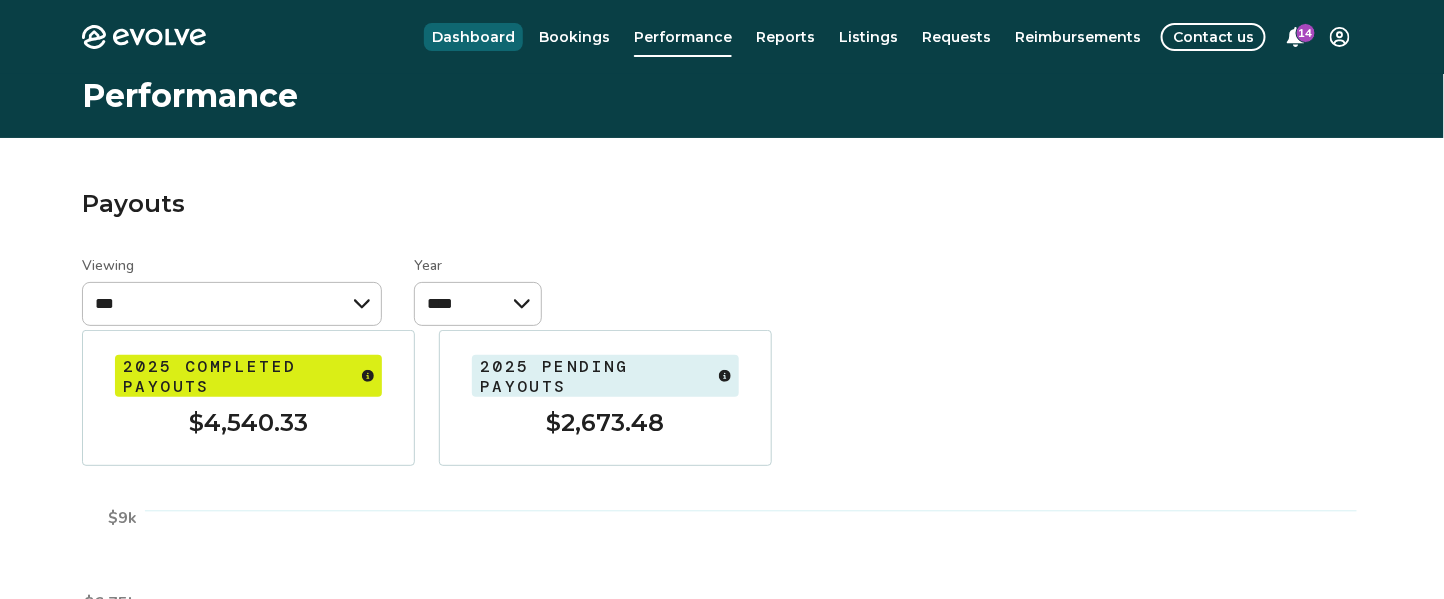 click on "Dashboard" at bounding box center [473, 37] 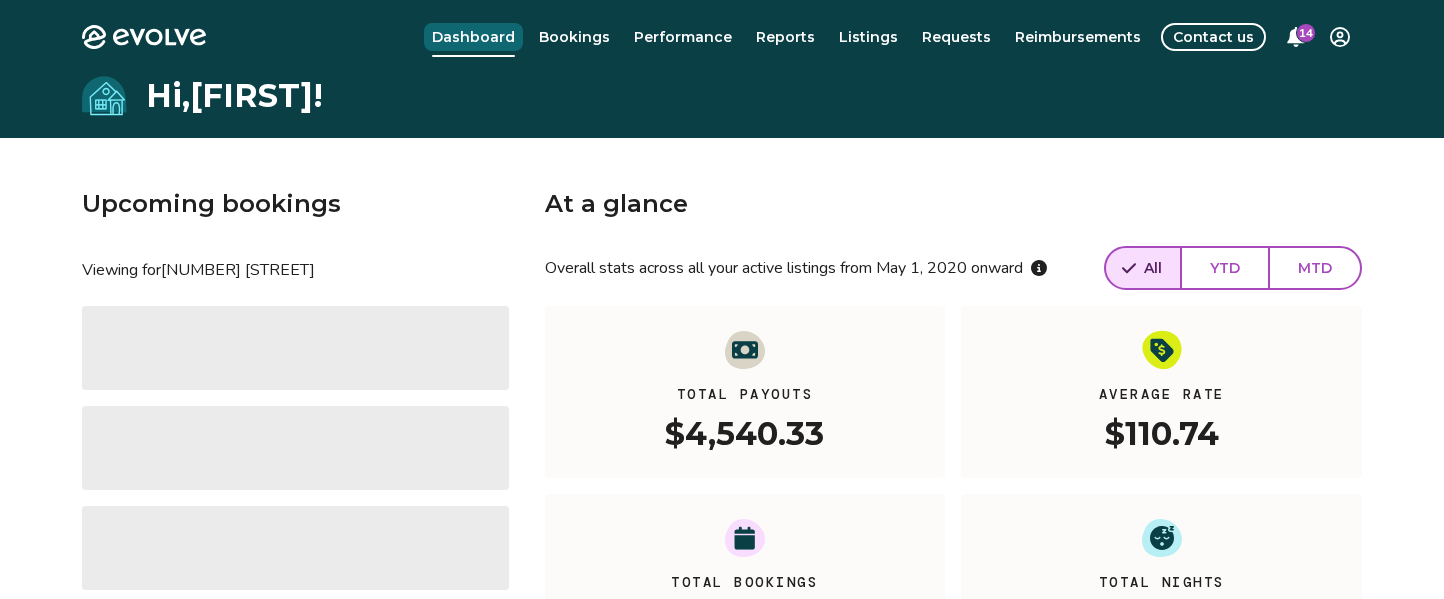 scroll, scrollTop: 0, scrollLeft: 0, axis: both 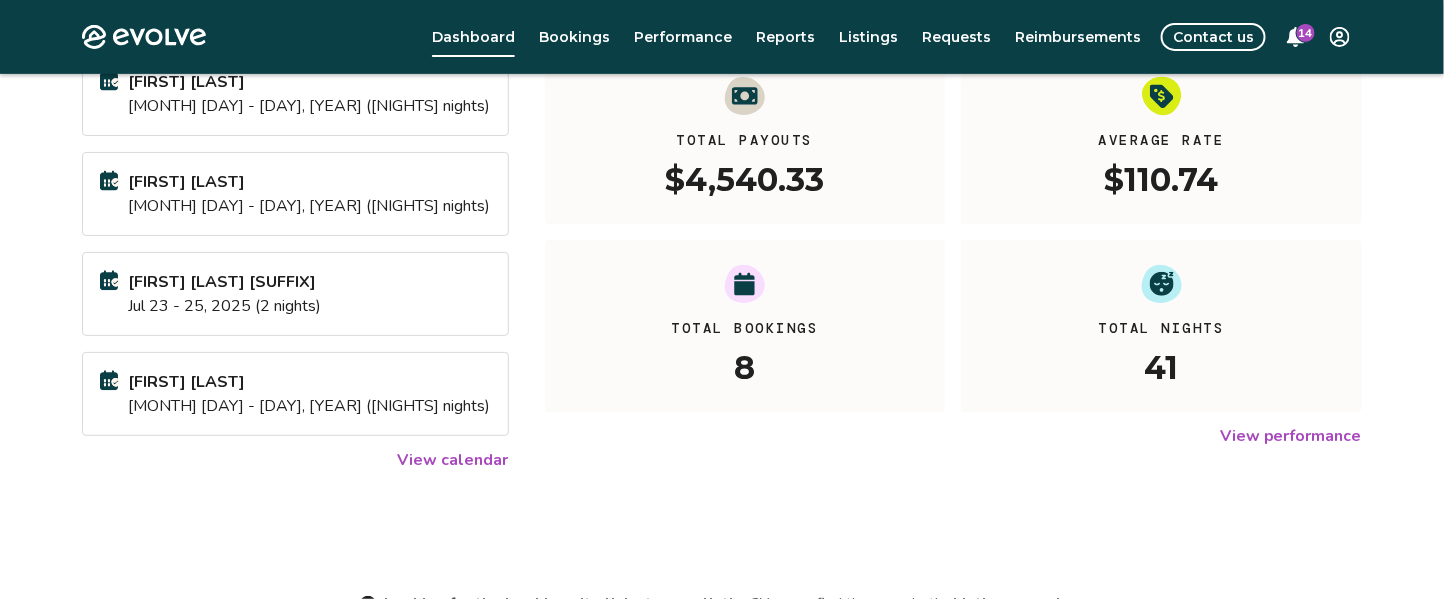 click on "View calendar" at bounding box center [453, 460] 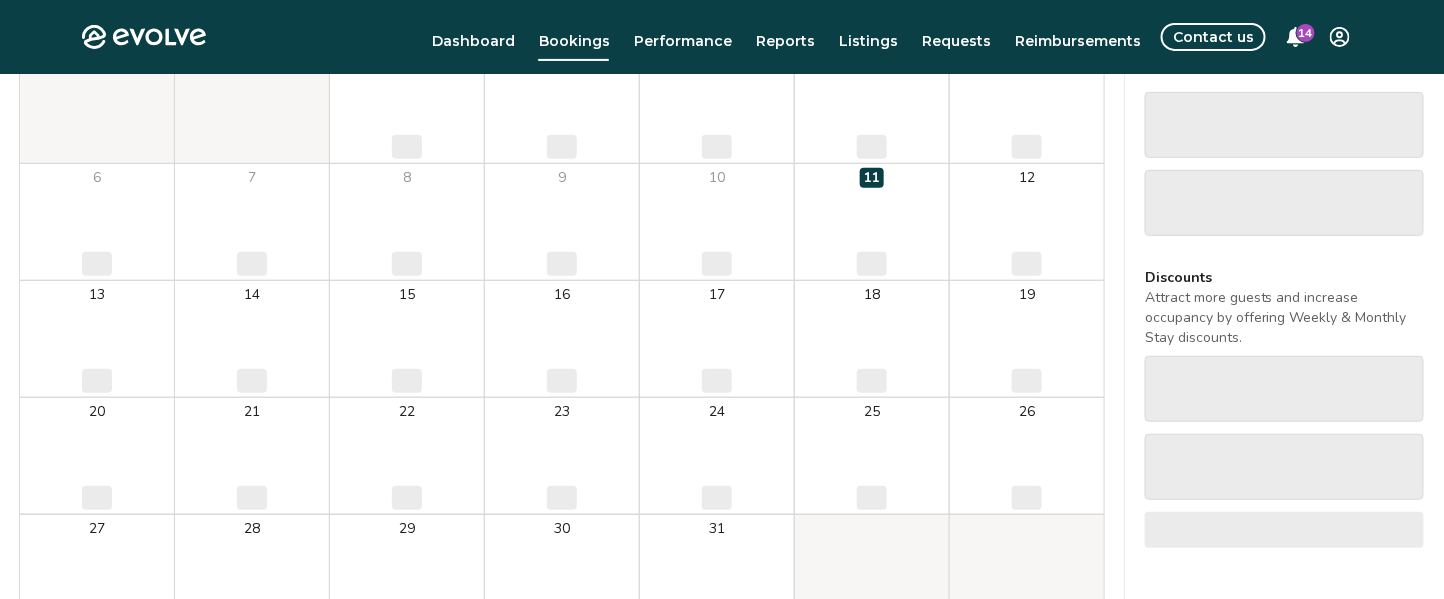 scroll, scrollTop: 0, scrollLeft: 0, axis: both 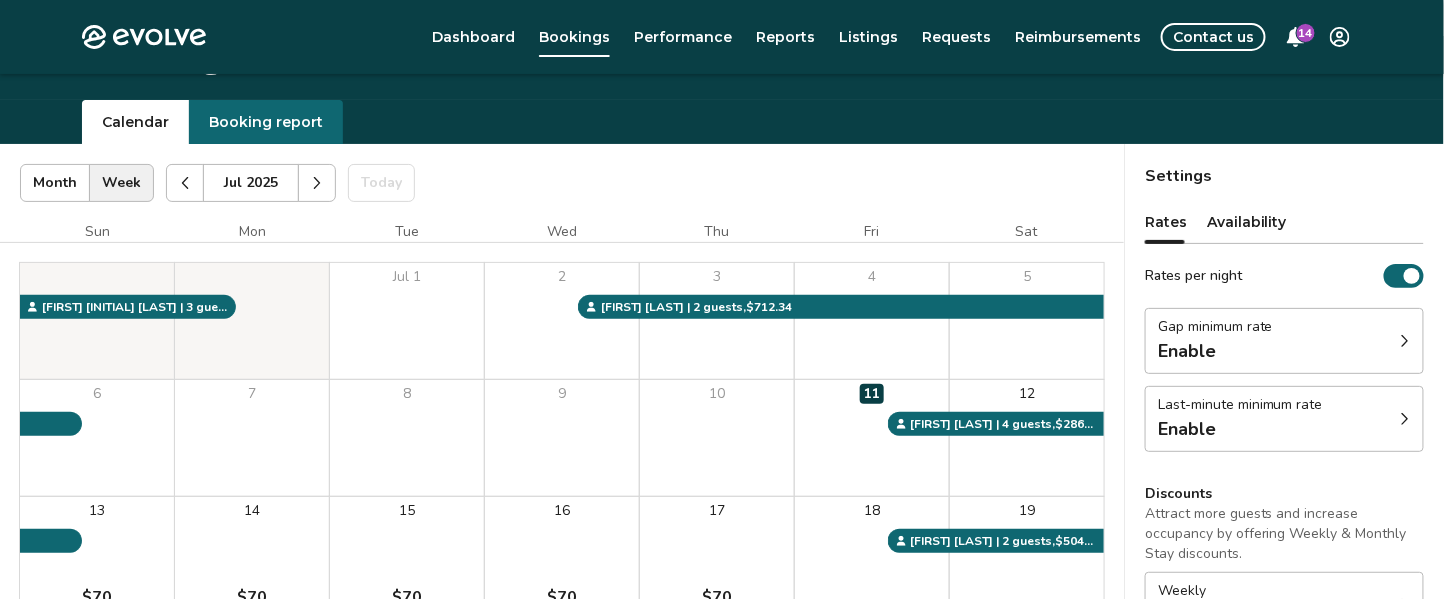 click 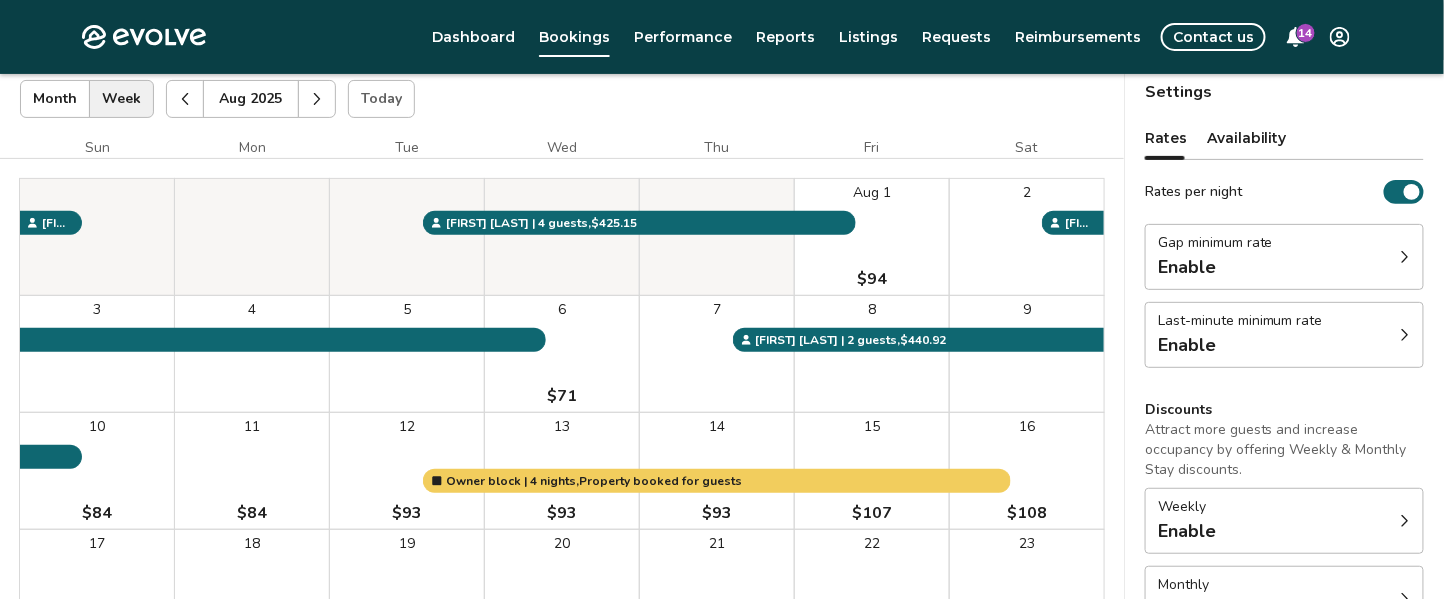 scroll, scrollTop: 124, scrollLeft: 0, axis: vertical 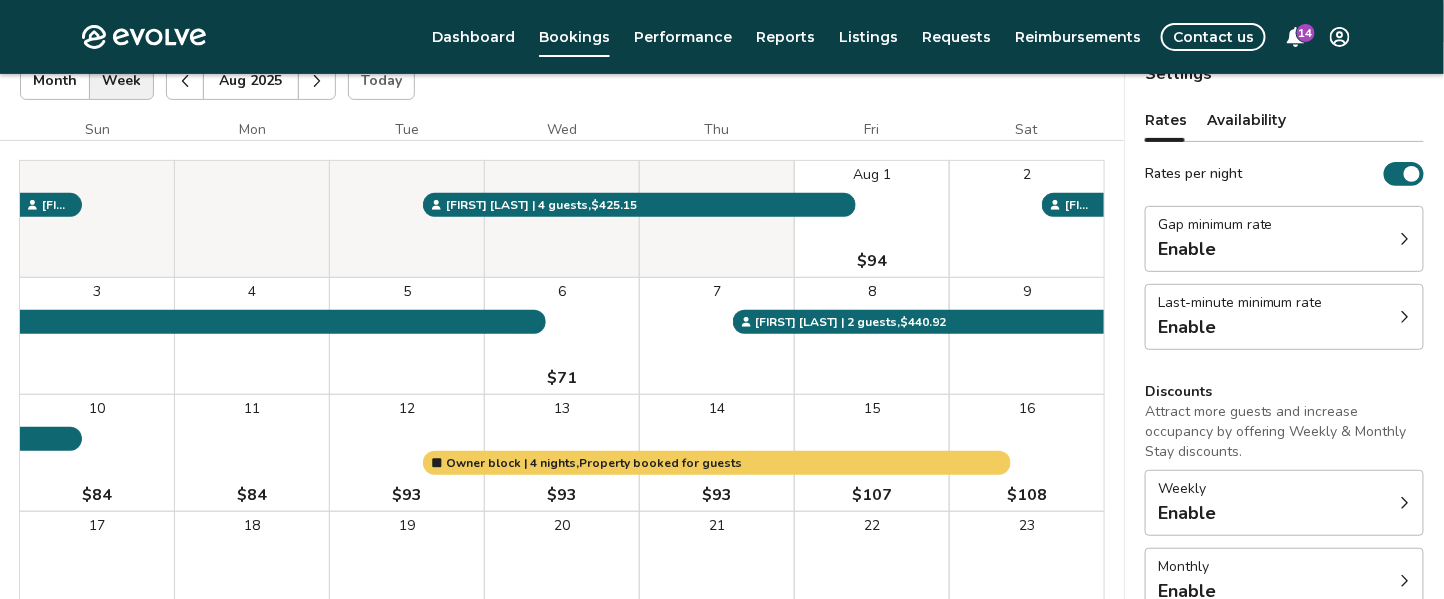 click on "Settings Rates Availability Rates per night Gap minimum rate Enable Last-minute minimum rate Enable Discounts Attract more guests and increase occupancy by offering Weekly & Monthly Stay discounts. Weekly Enable Monthly Enable Non-refundable discount 10% off View rates, policies, & fees Gap minimum rate Reduce your minimum rate by 20%  to help fill nights between bookings  (Fridays and Saturdays excluded). Enable Once enabled, the % off may take up to 24 hours to activate and will stay active until you disable. Last-minute minimum rate Reduce your minimum rate by 20%  to help fill vacancies over the next 30 days. Enable Once enabled, the % off may take up to 24 hours to activate and will stay active until you disable. Weekly discount Set a max-discount  % between 5% – 60%.  Your discount may bring your nightly rate below your minimum rates in some instances.   Learn more Enable Monthly discount Set a max-discount  % between 5% – 60%.   Learn more Enable Non-refundable discount Offer Airbnb guests a" at bounding box center [1284, 482] 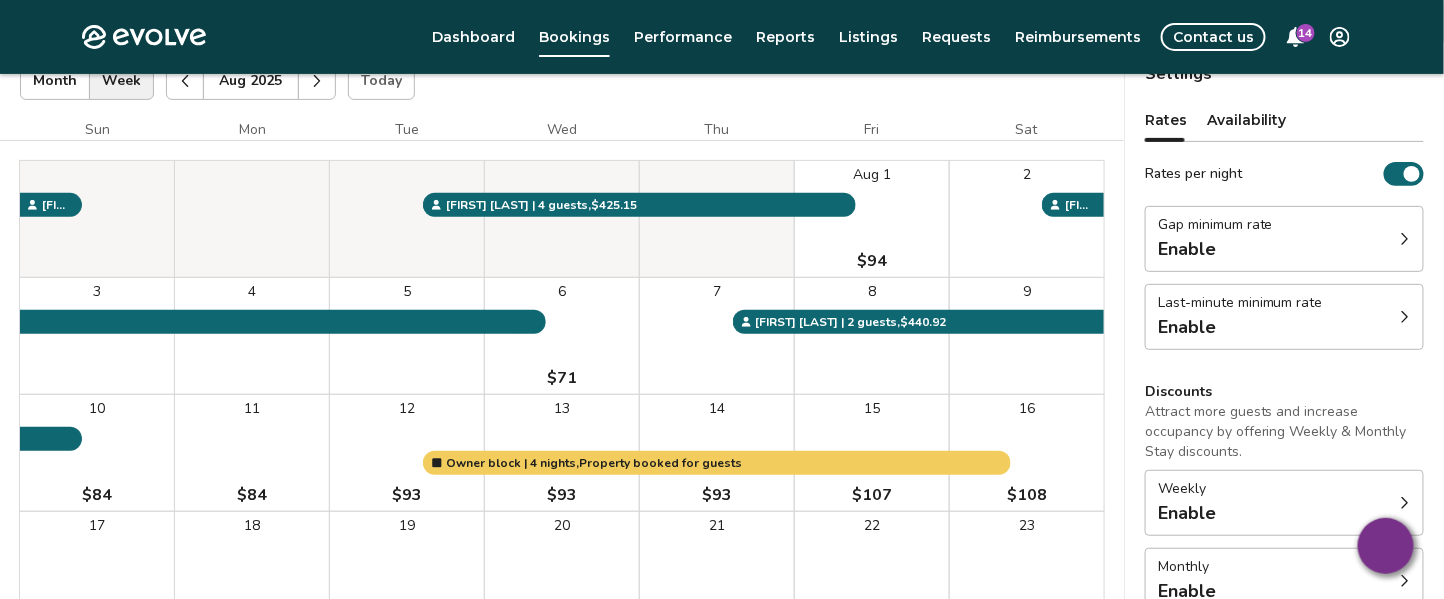 click 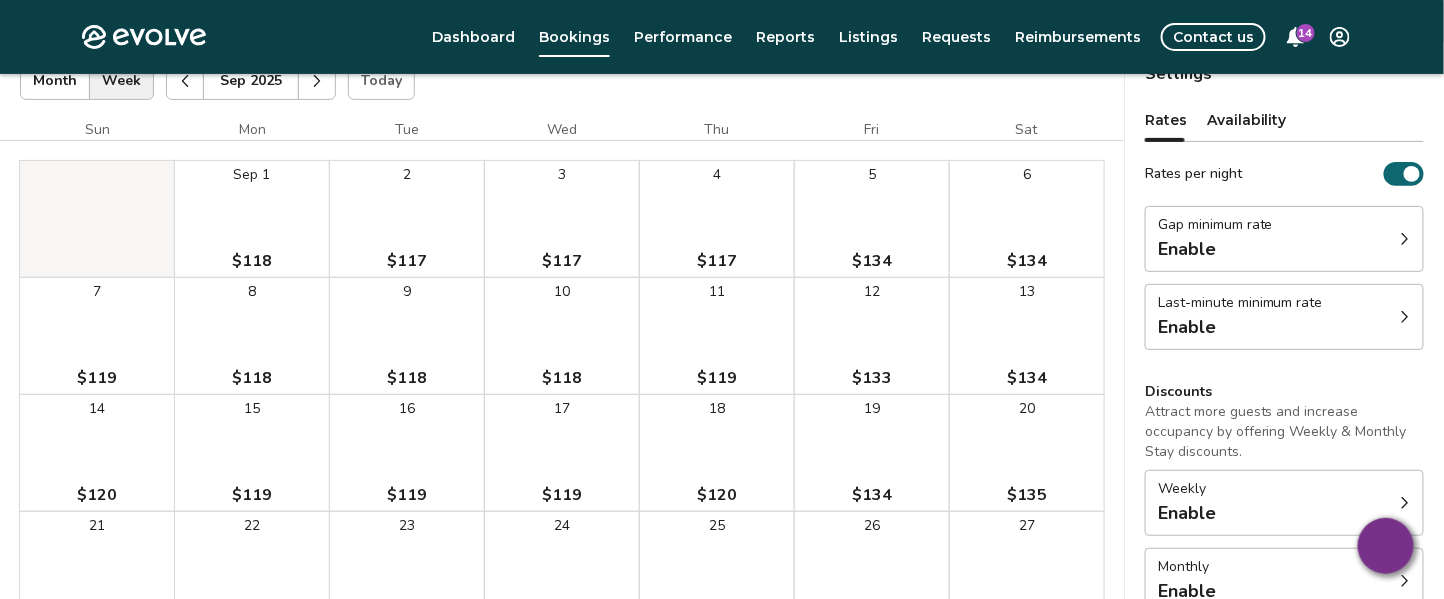 type 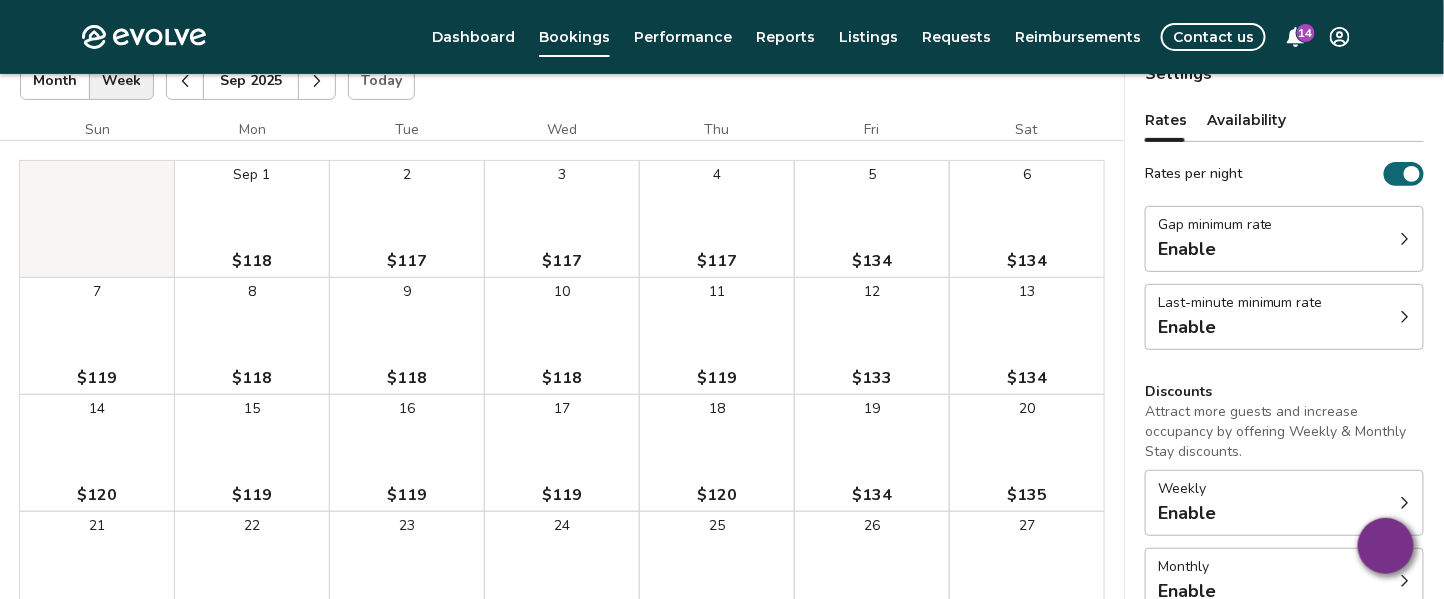 type 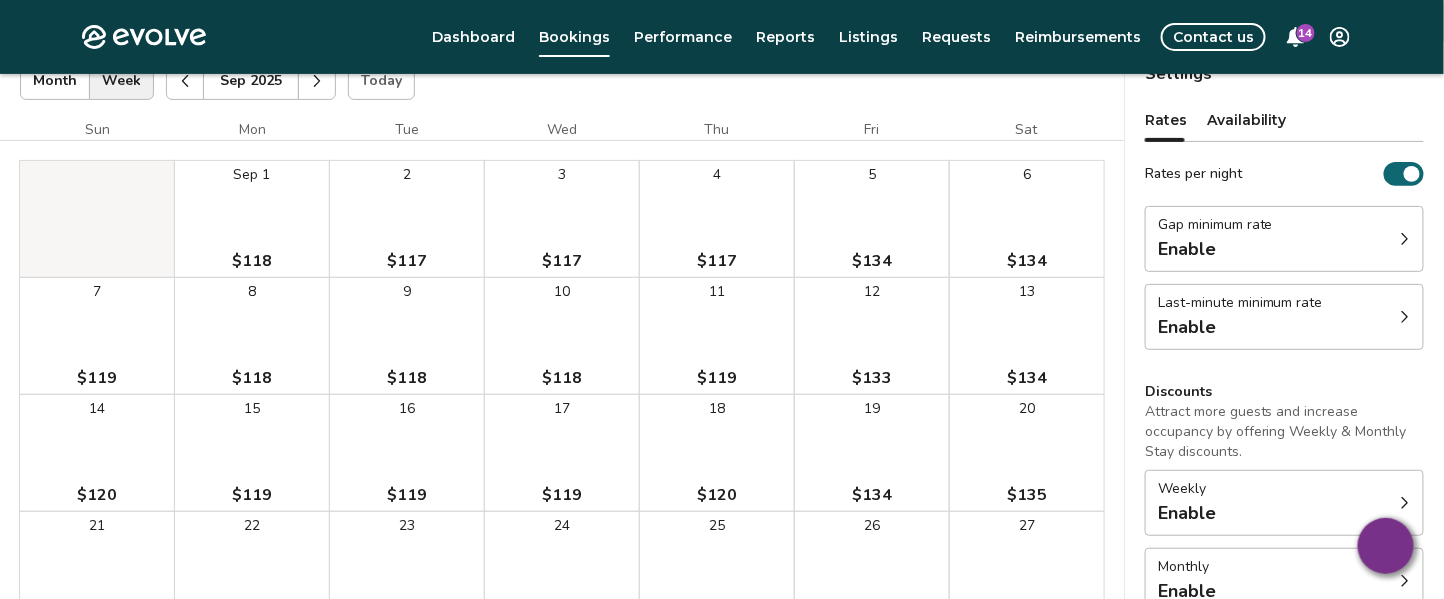 type 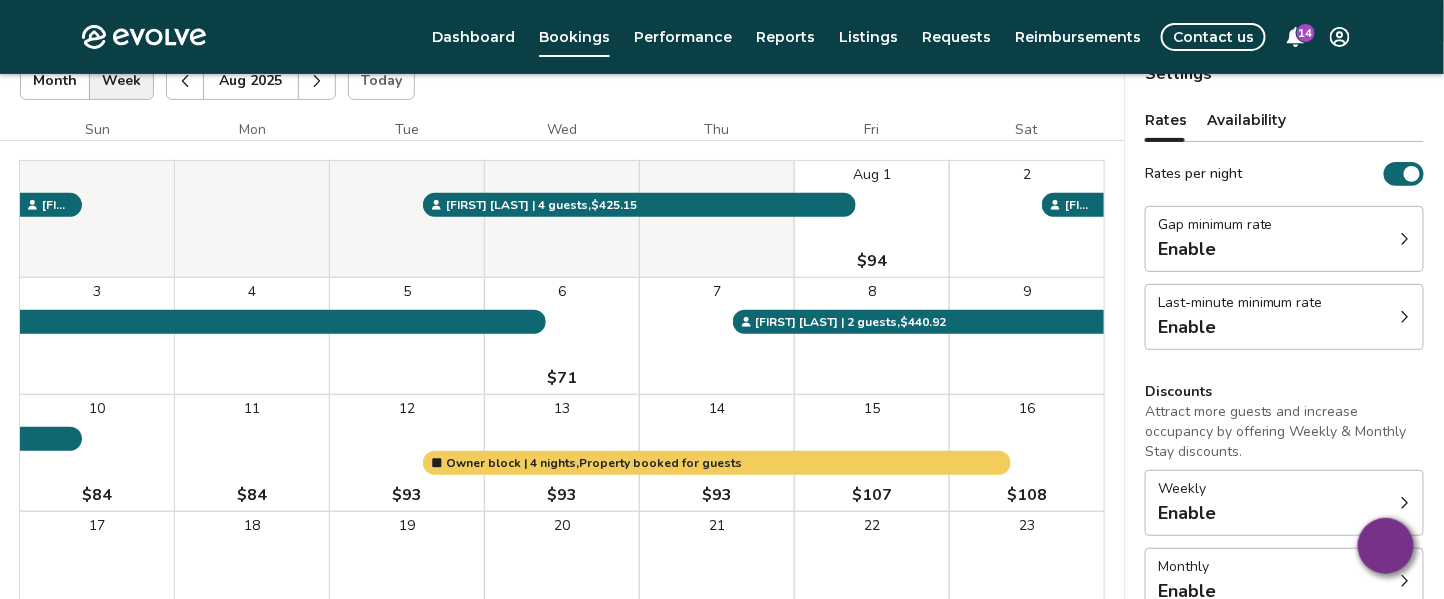 click 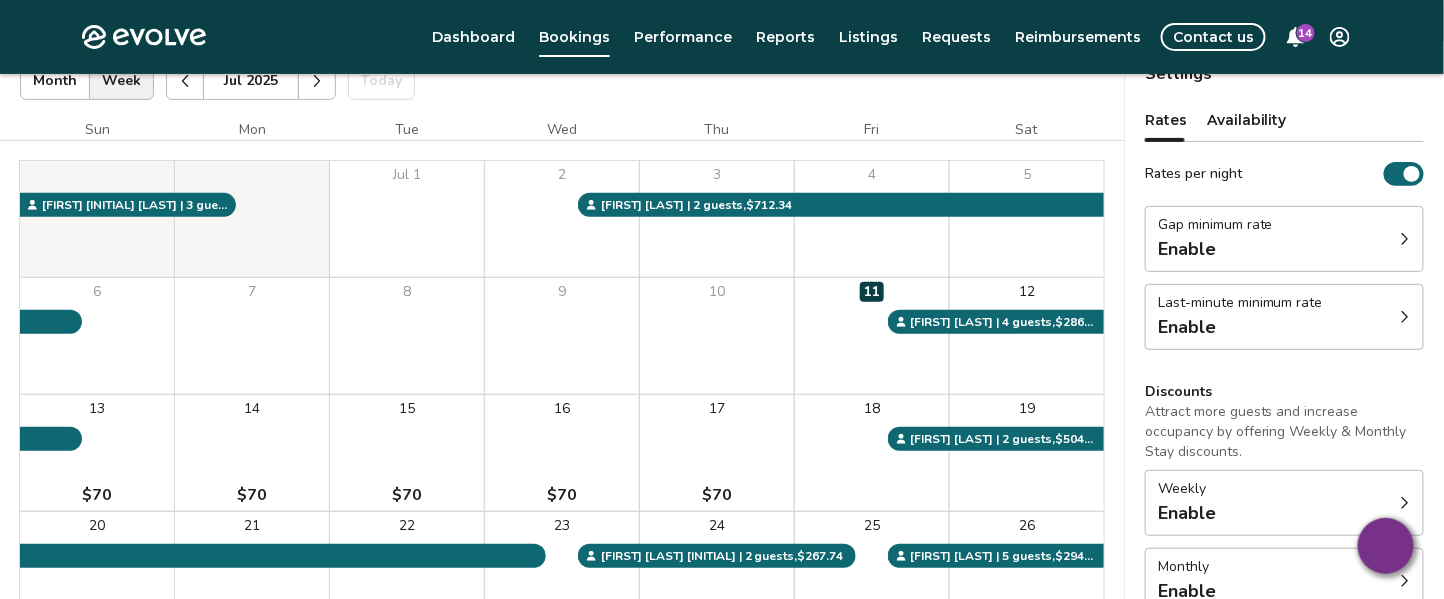 click 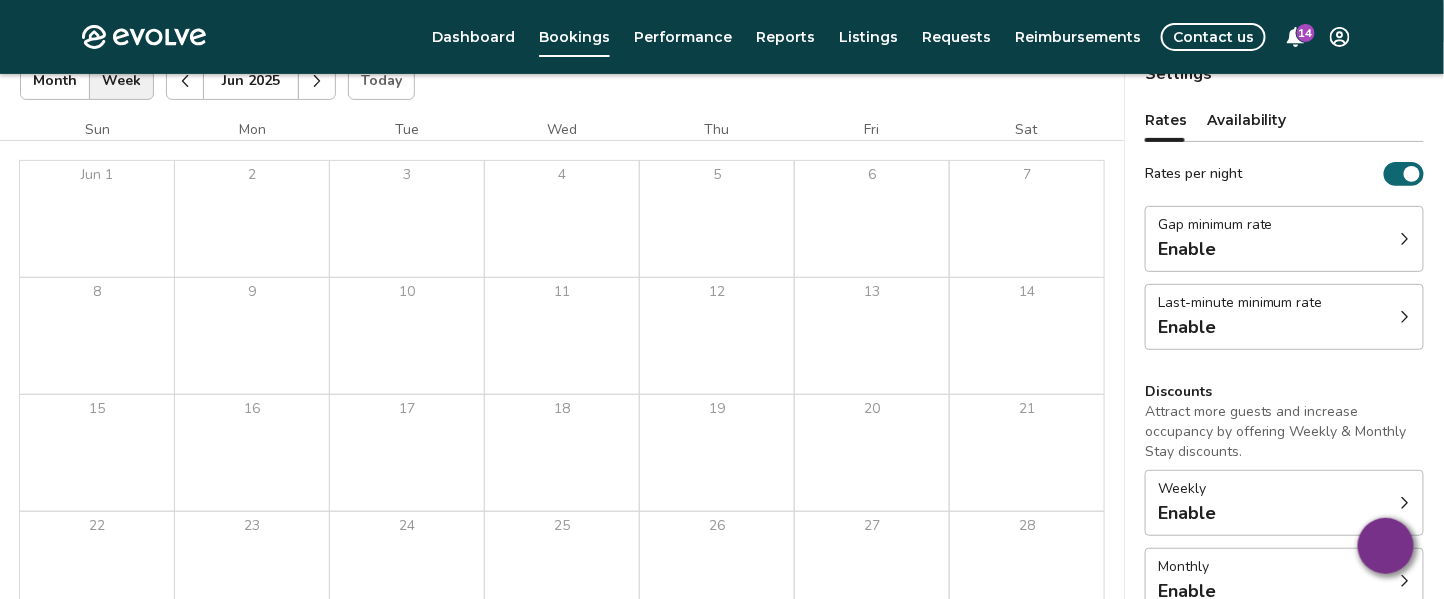 click 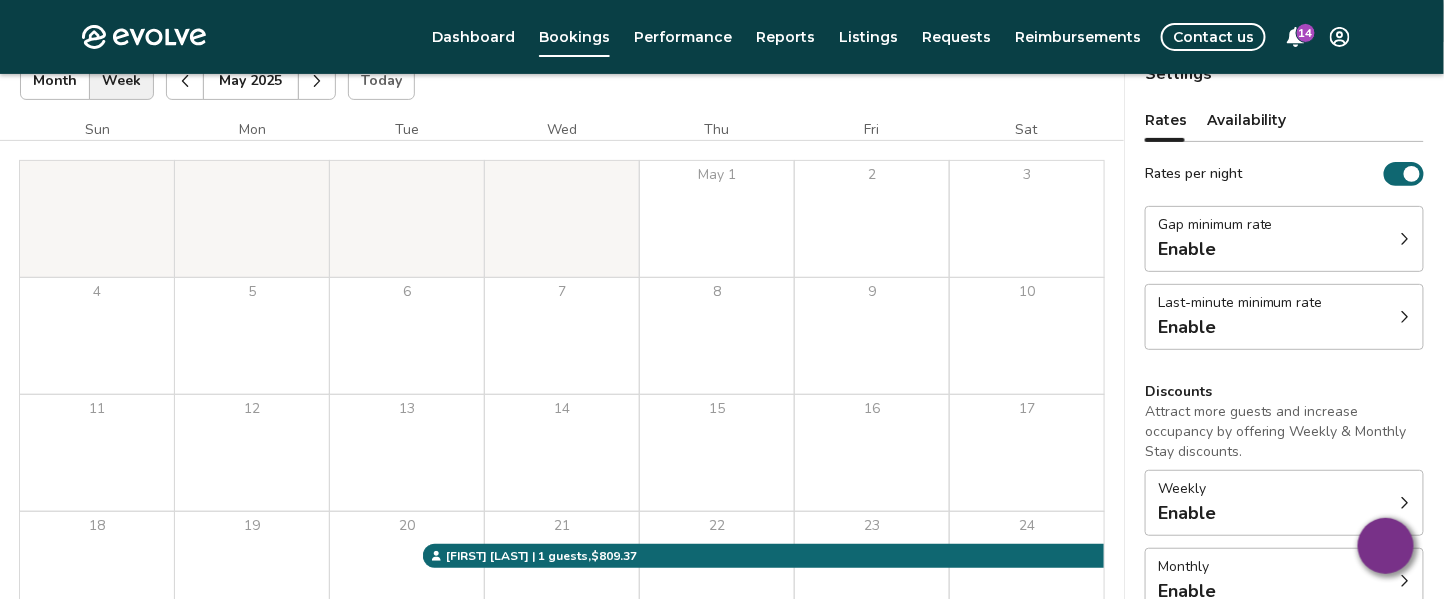 click 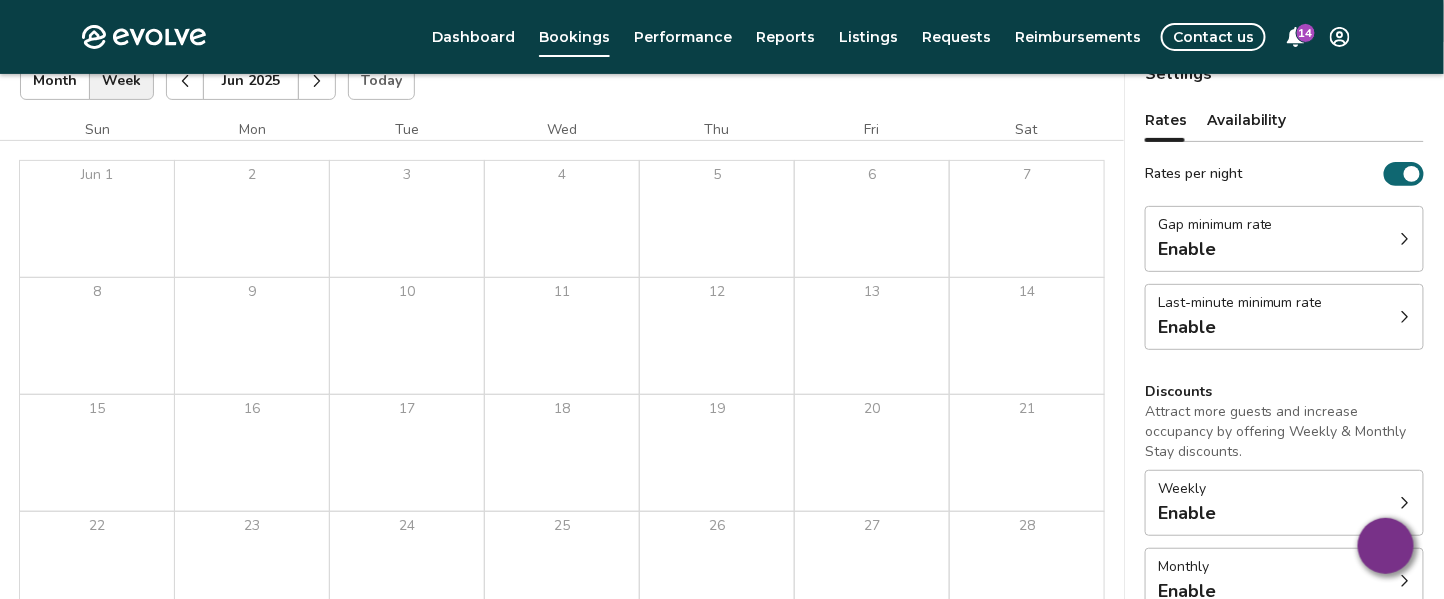 click 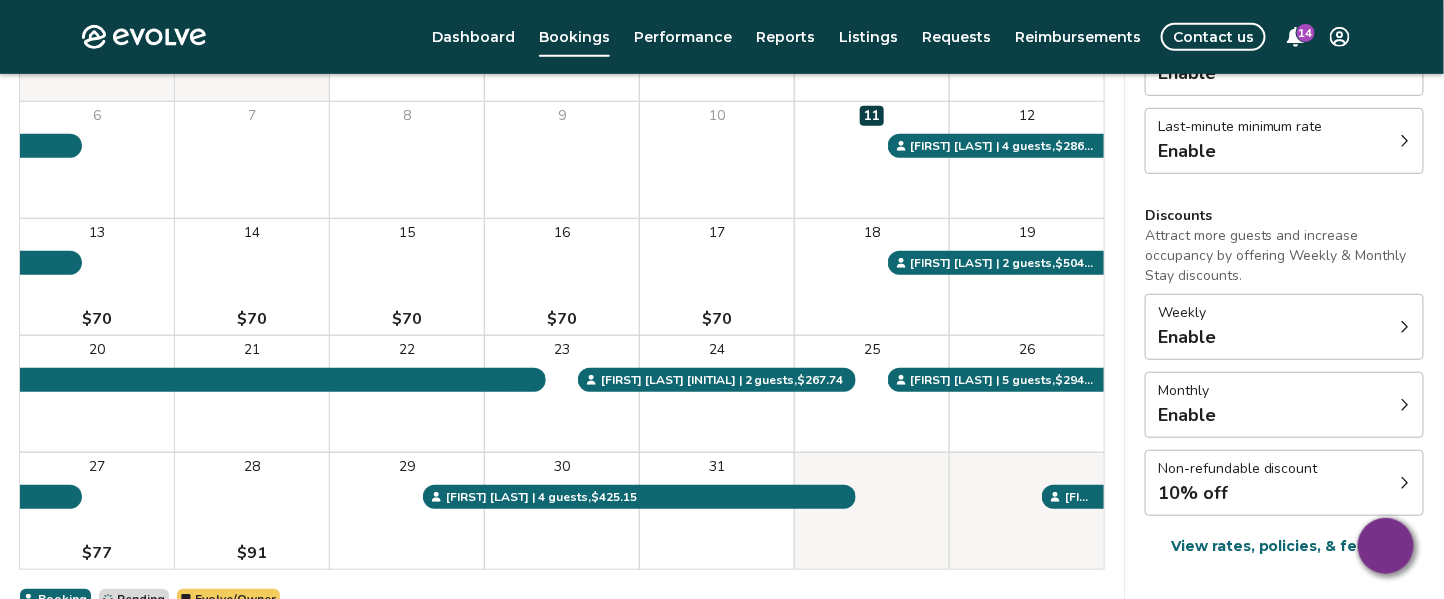 scroll, scrollTop: 322, scrollLeft: 0, axis: vertical 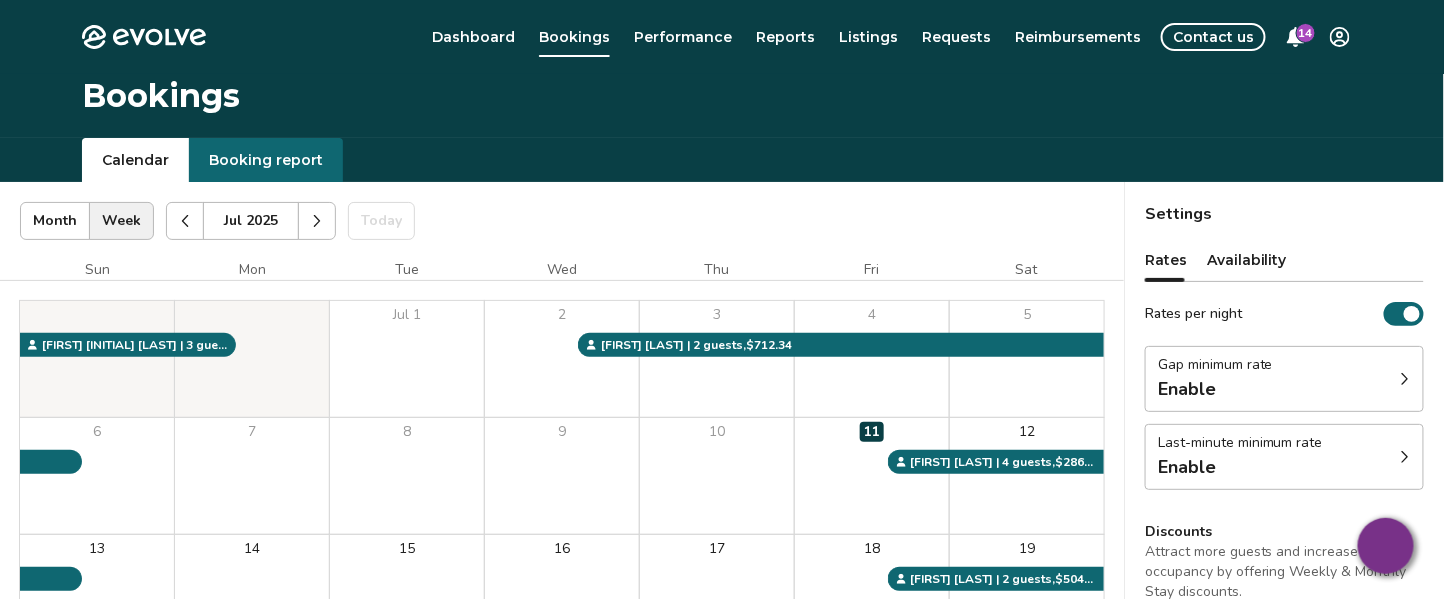 click 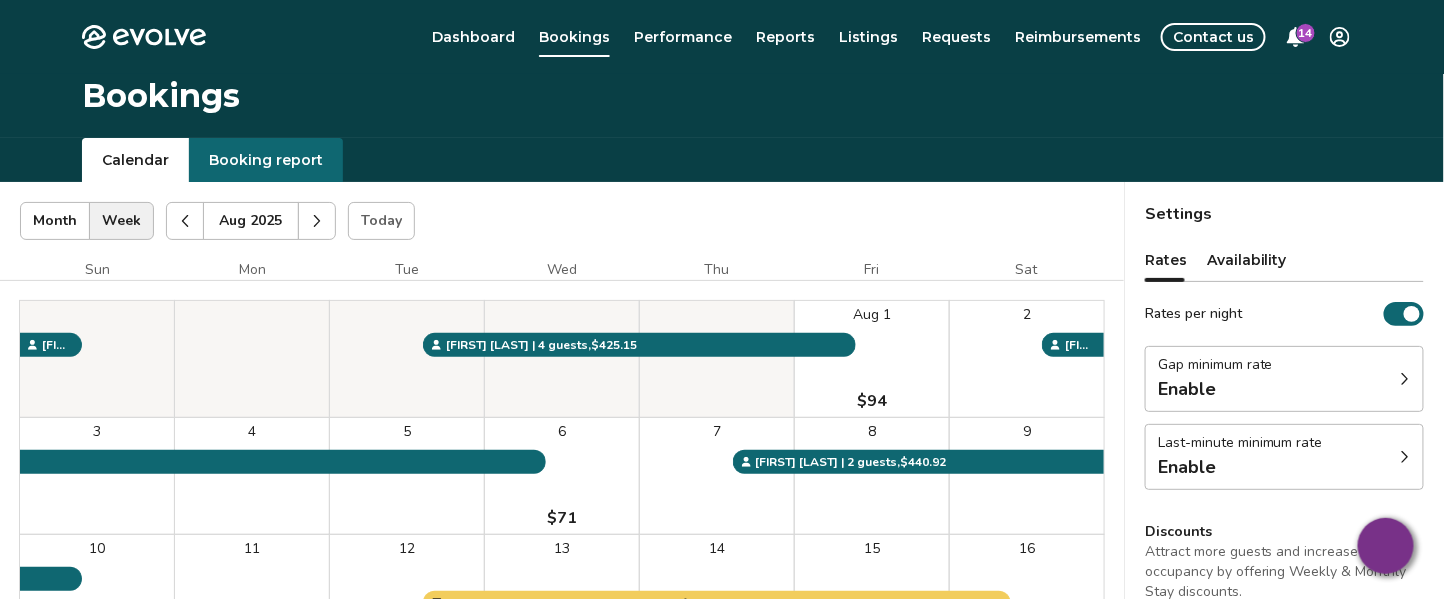 scroll, scrollTop: 523, scrollLeft: 0, axis: vertical 